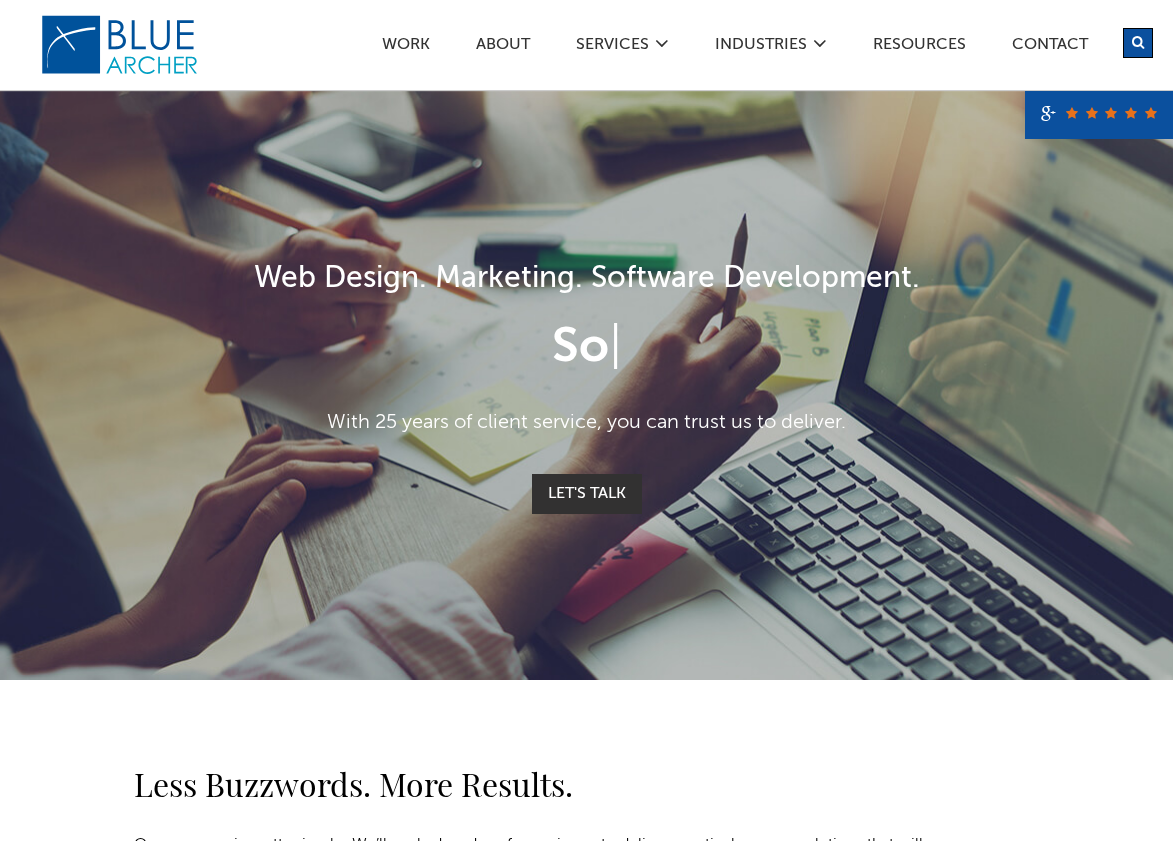 scroll, scrollTop: 0, scrollLeft: 0, axis: both 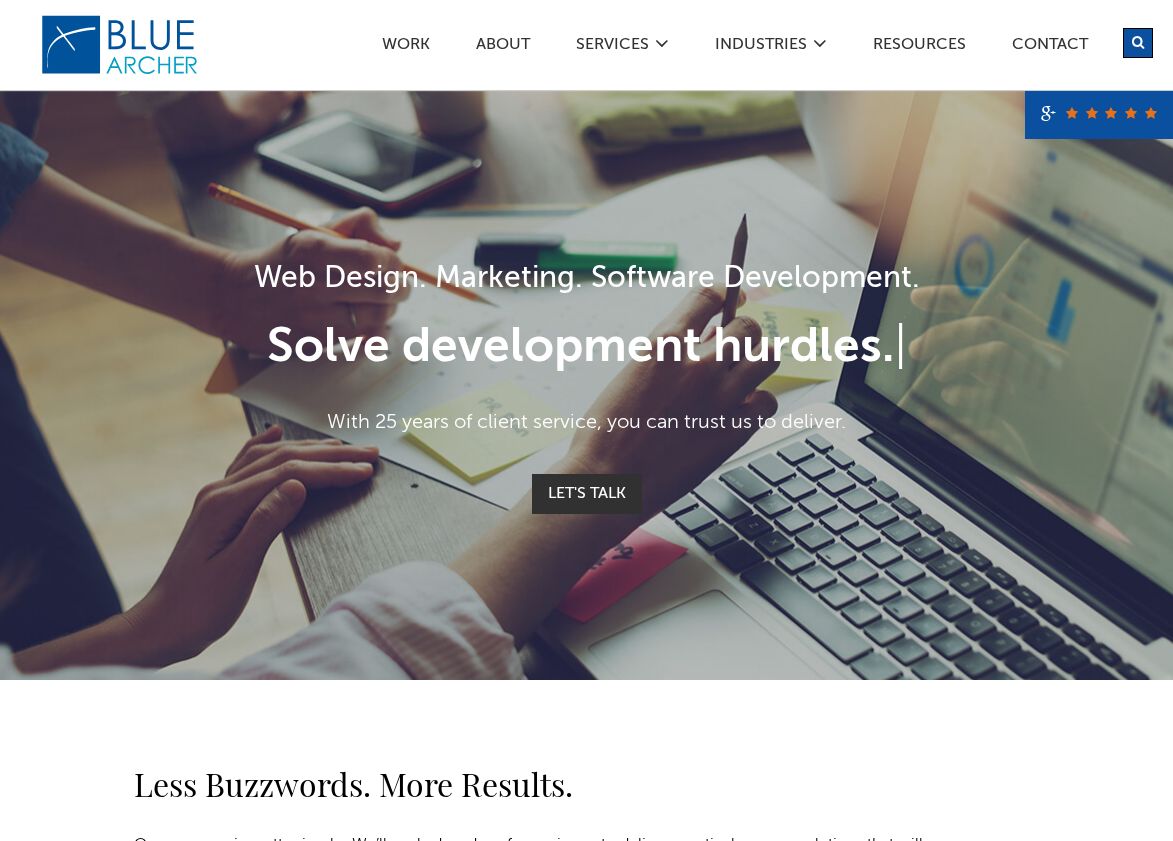 click on "Work
ABOUT
SERVICES
Digital Strategy
Marketing
Web Design & Development
Custom Software Applications
Industries
Non-Profit
Manufacturing
Professional Services
Legal
Small Business
Resources
Contact
Search" at bounding box center (728, 44) 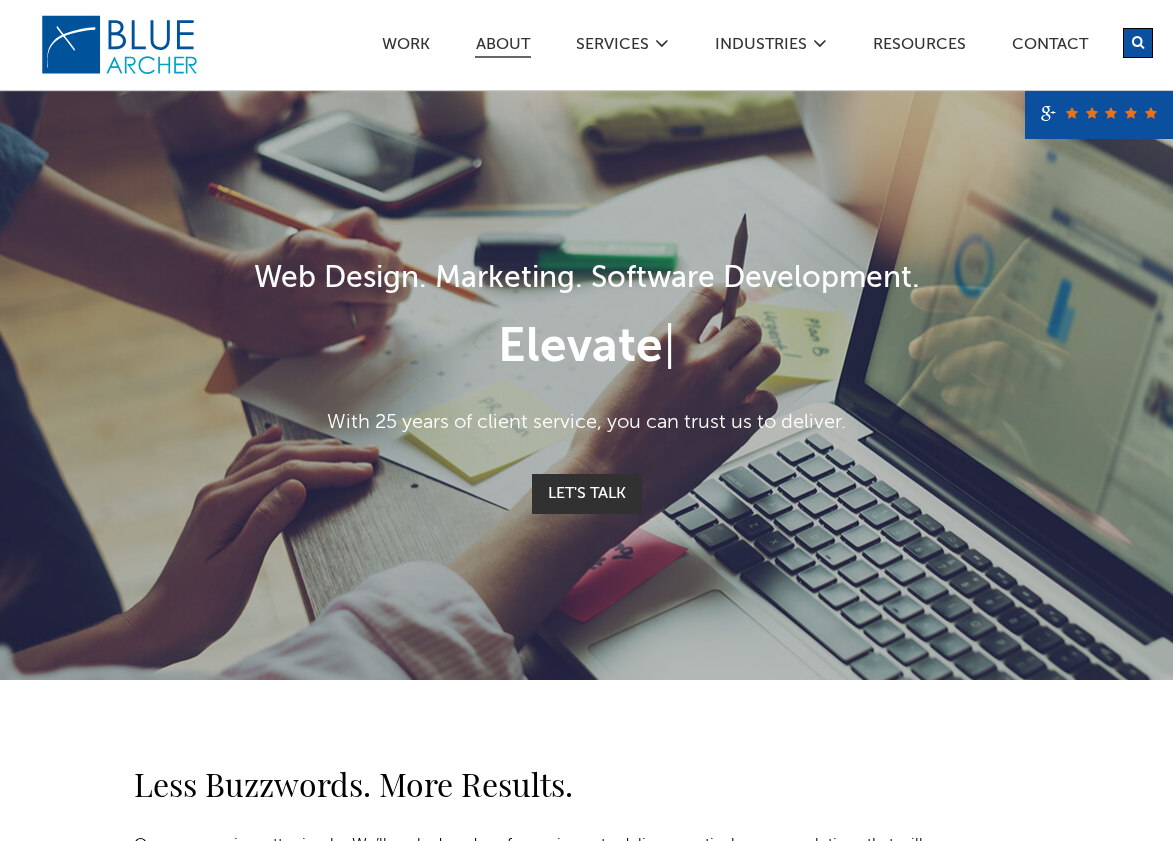 click on "ABOUT" at bounding box center (503, 47) 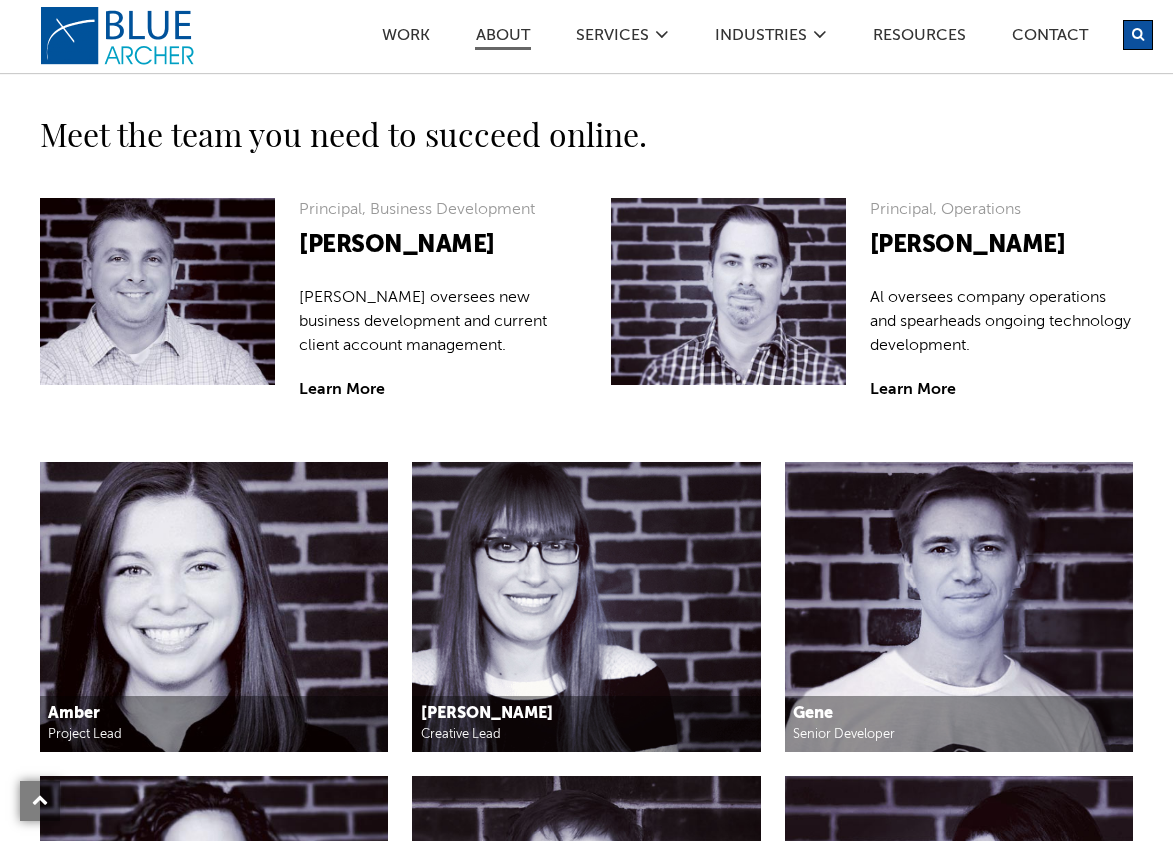 scroll, scrollTop: 1549, scrollLeft: 0, axis: vertical 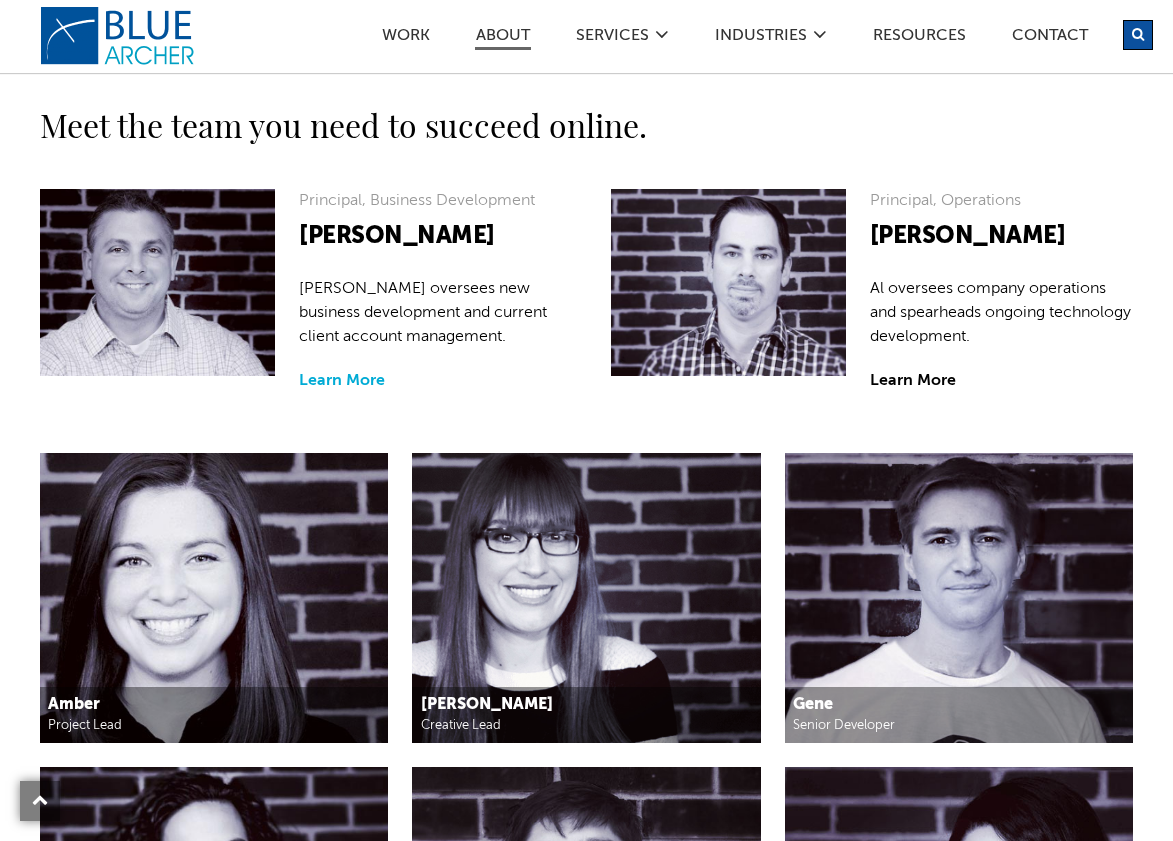 click on "Learn More" at bounding box center (342, 381) 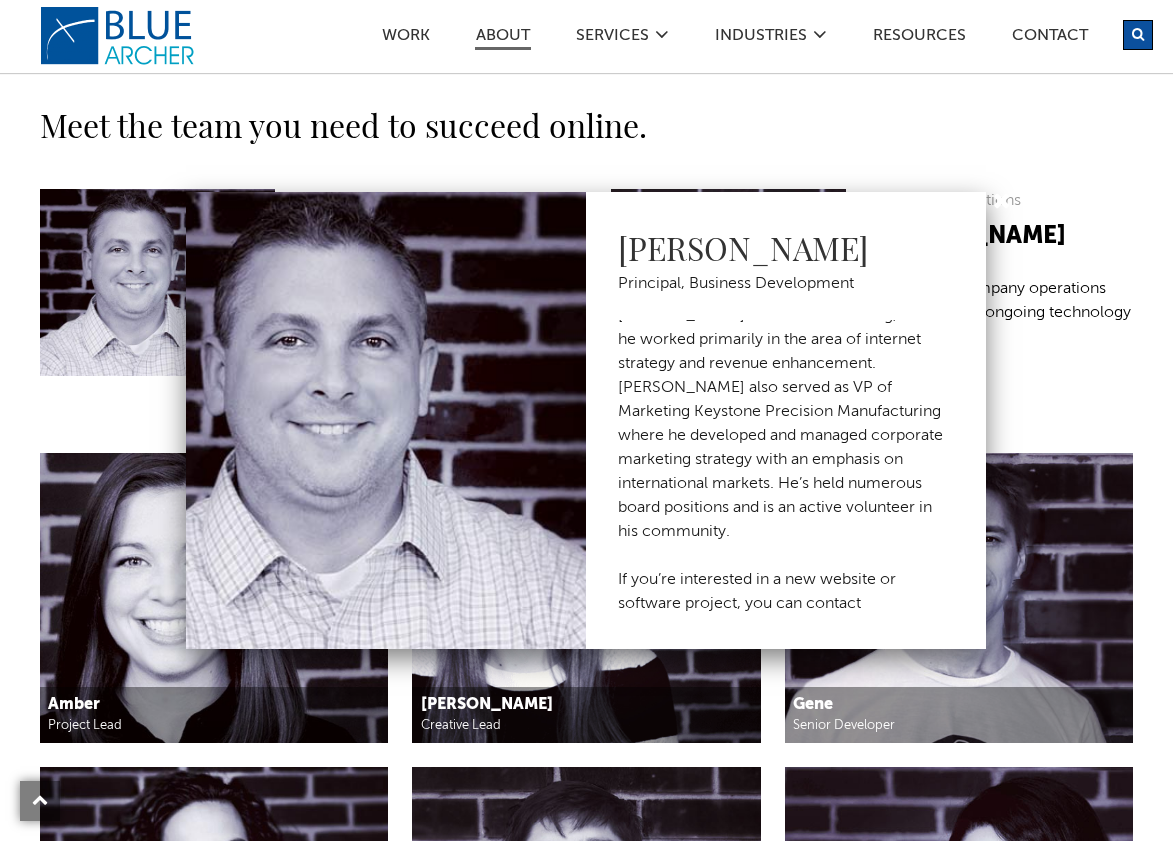 scroll, scrollTop: 135, scrollLeft: 0, axis: vertical 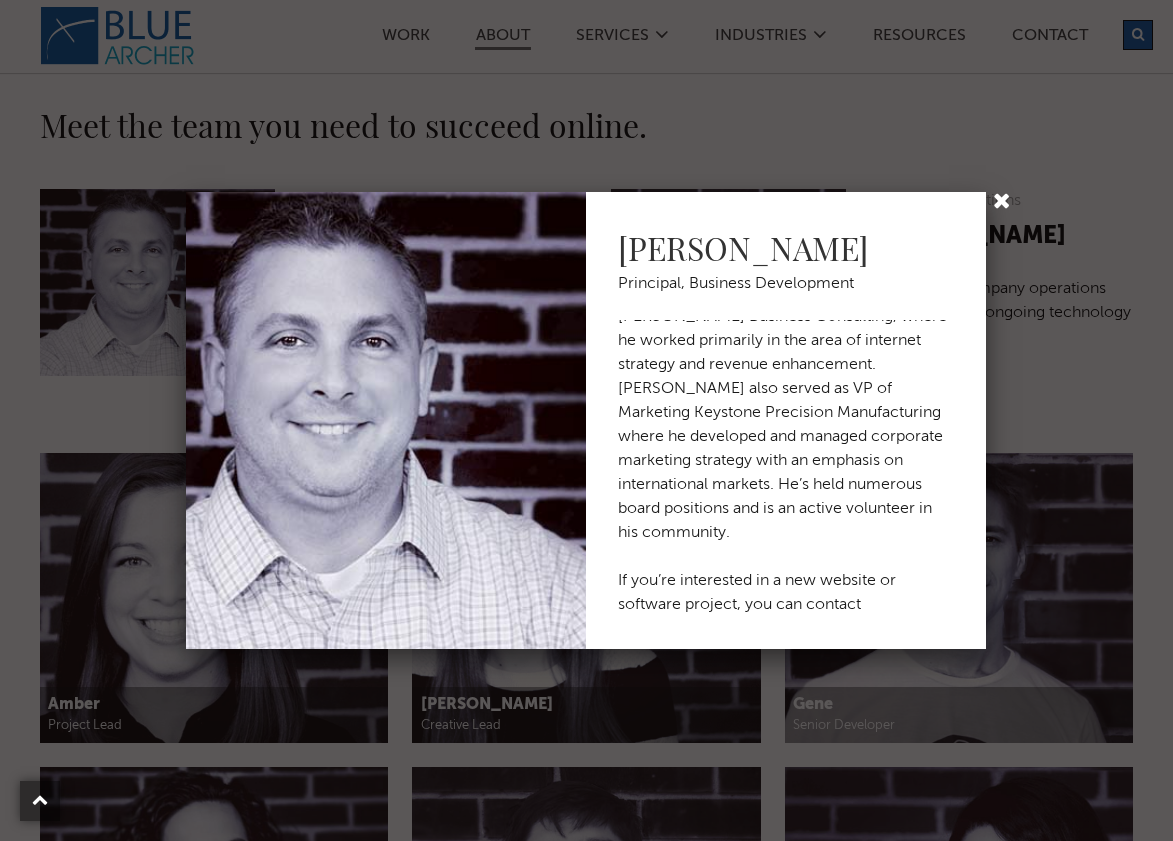 drag, startPoint x: 698, startPoint y: 605, endPoint x: 864, endPoint y: 572, distance: 169.24834 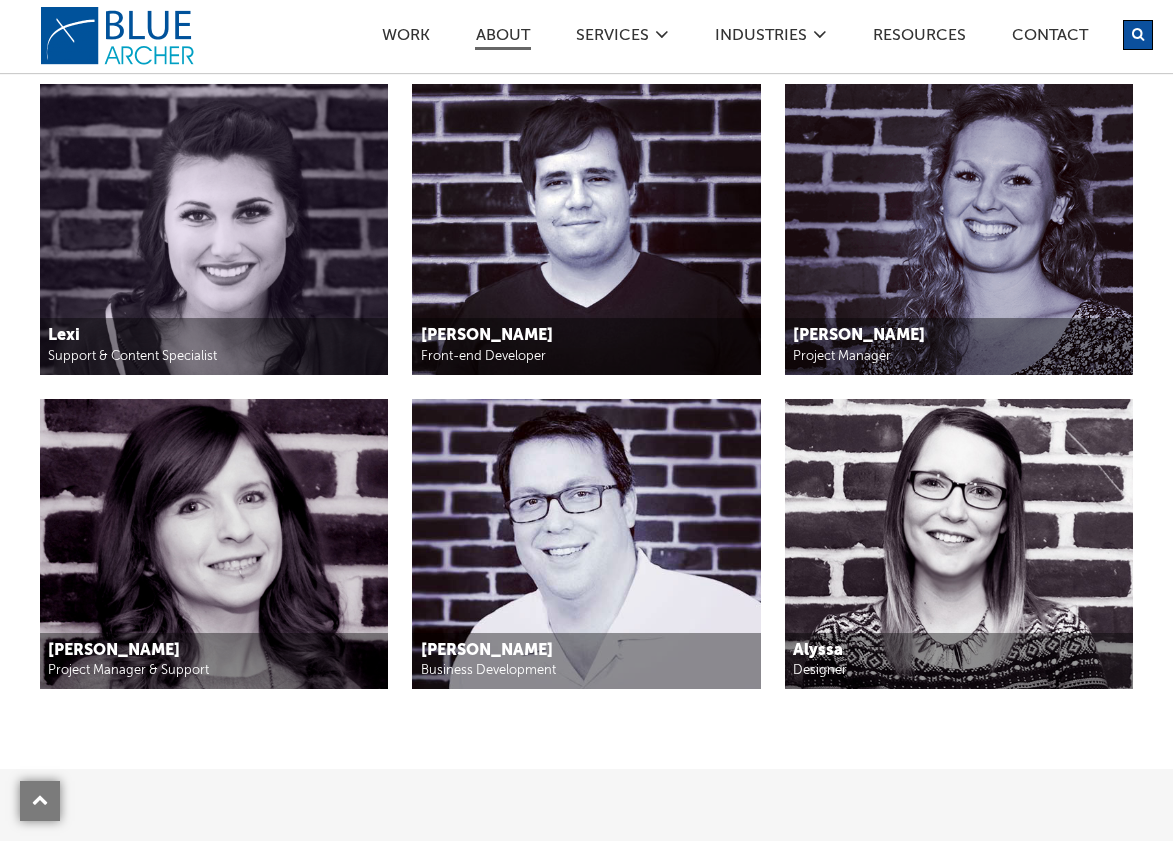 scroll, scrollTop: 2592, scrollLeft: 0, axis: vertical 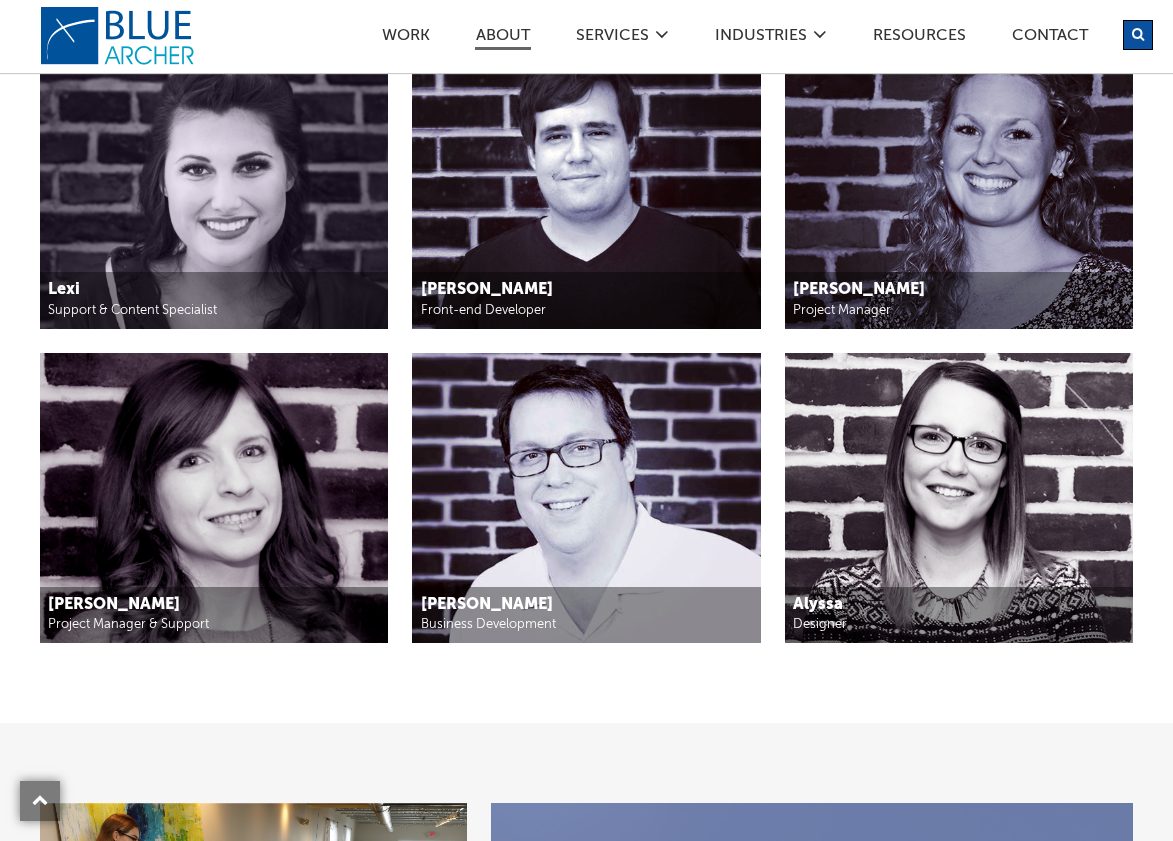 drag, startPoint x: 105, startPoint y: 597, endPoint x: 127, endPoint y: 596, distance: 22.022715 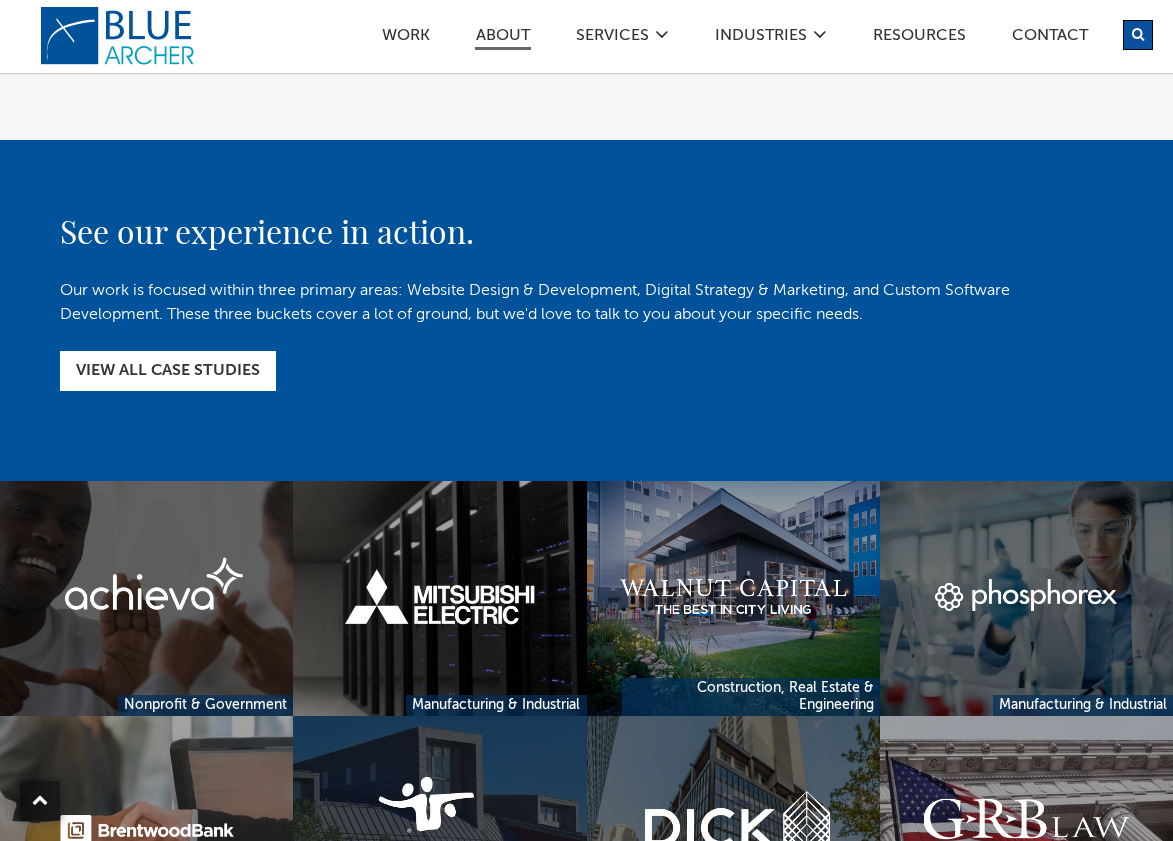 scroll, scrollTop: 4070, scrollLeft: 0, axis: vertical 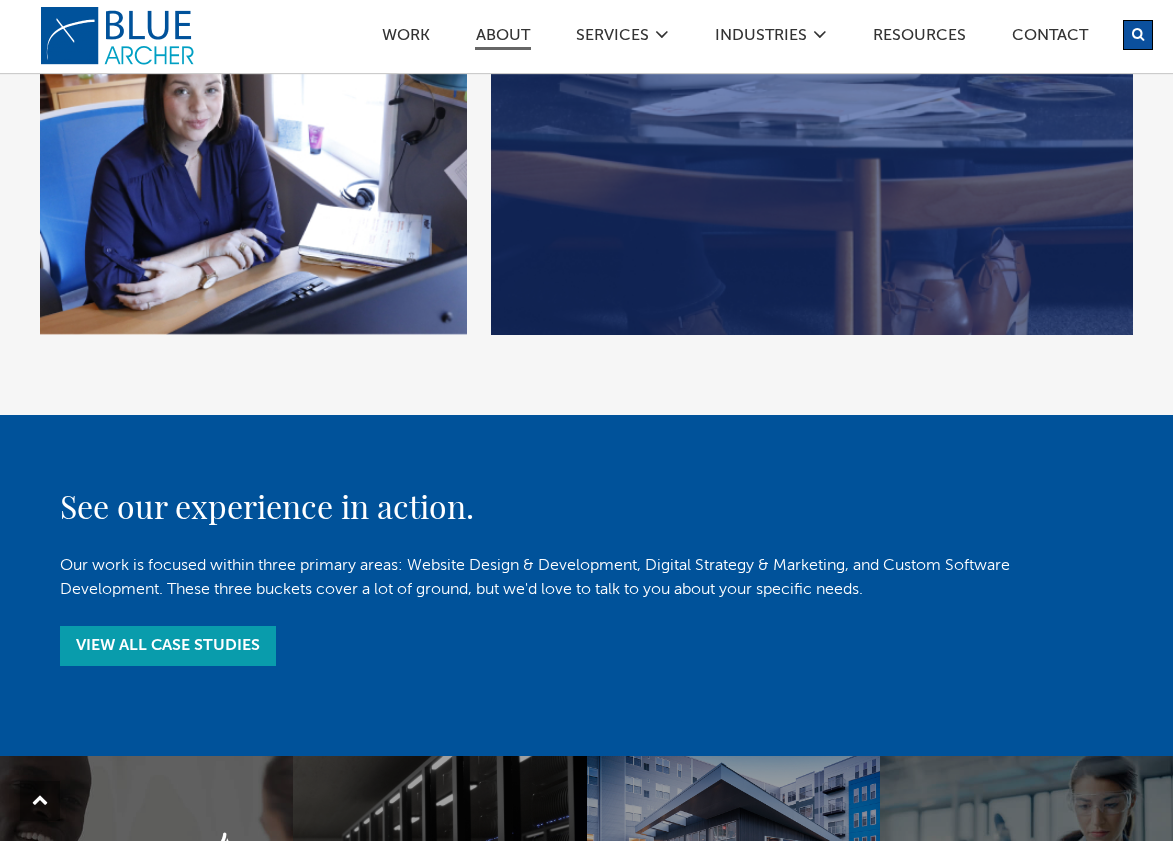 click on "View All Case Studies" at bounding box center [168, 646] 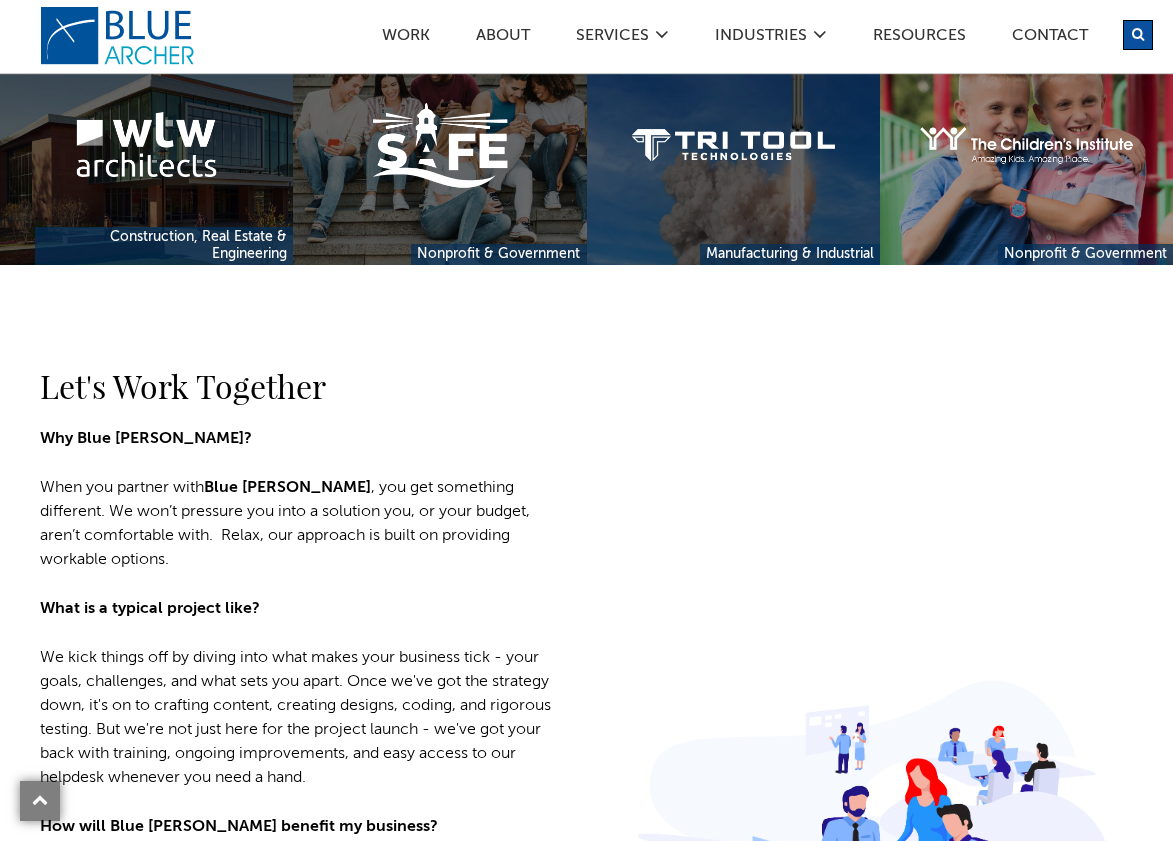 scroll, scrollTop: 1993, scrollLeft: 0, axis: vertical 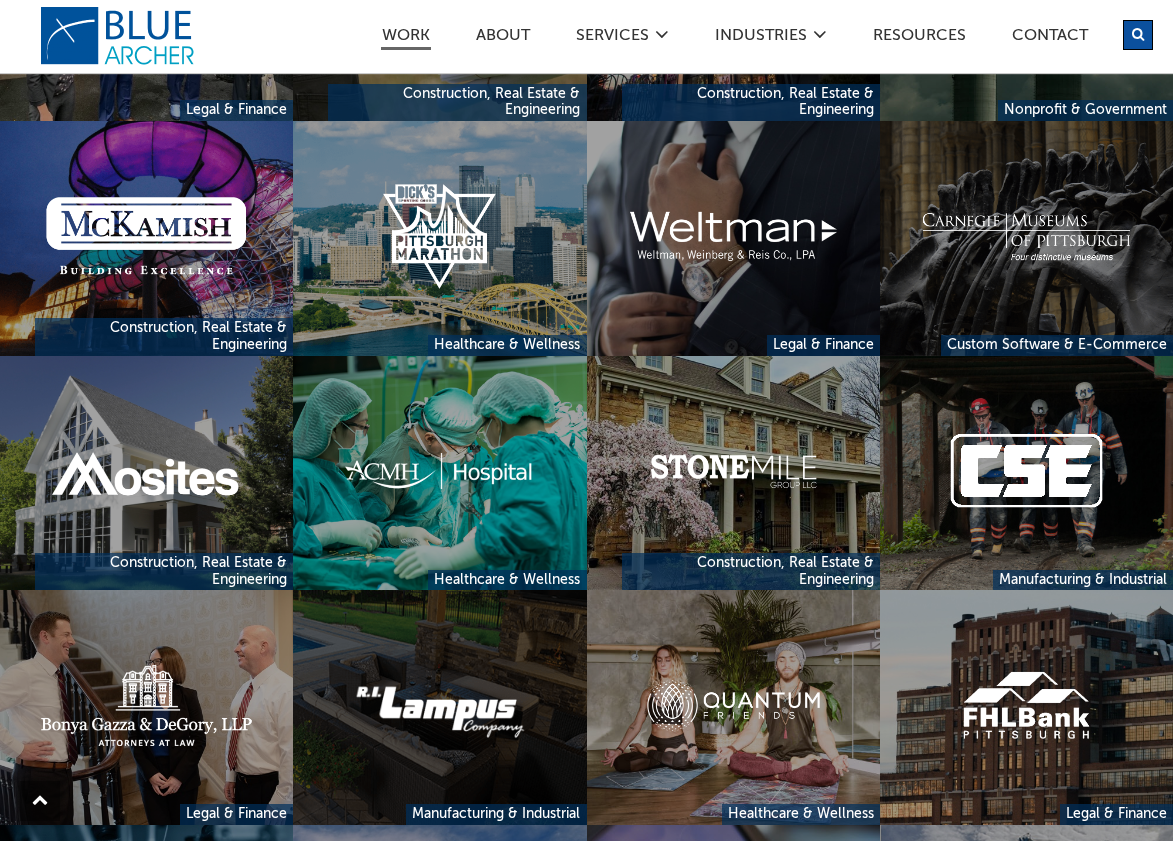 click at bounding box center (439, 707) 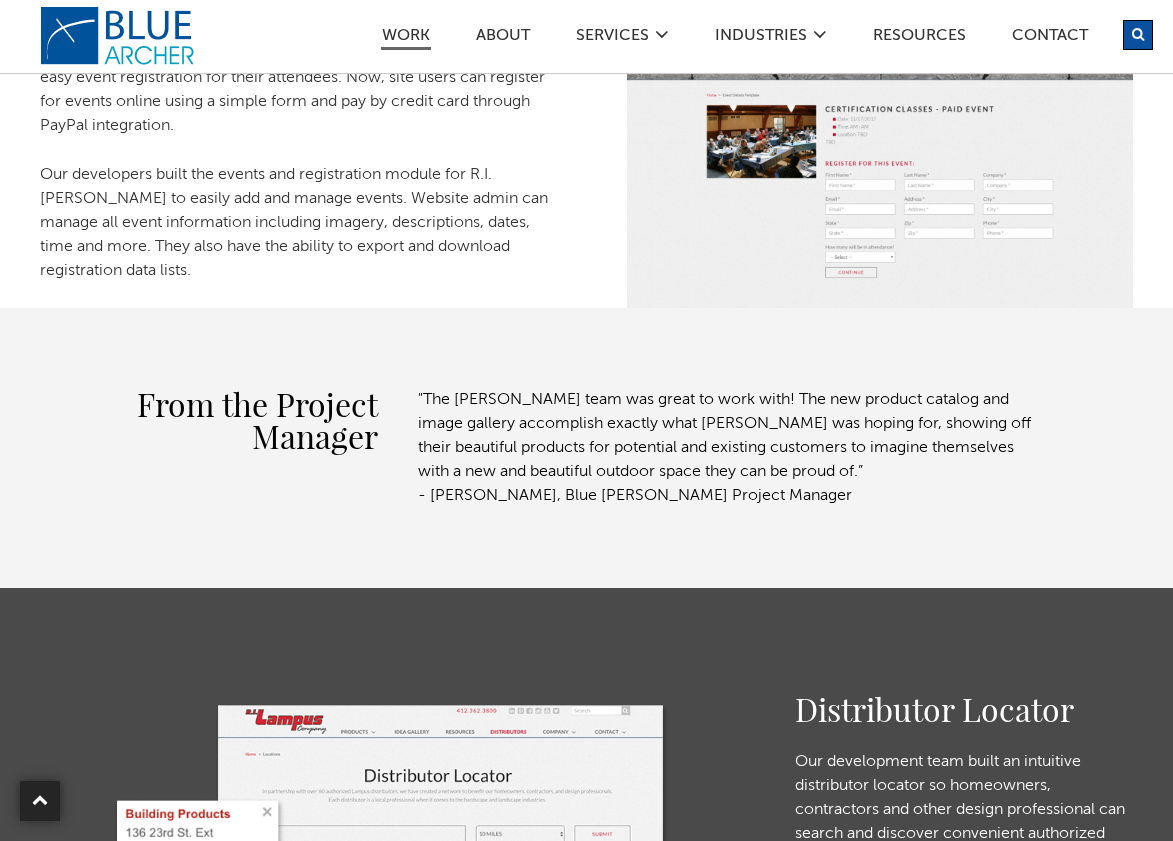 scroll, scrollTop: 5451, scrollLeft: 0, axis: vertical 